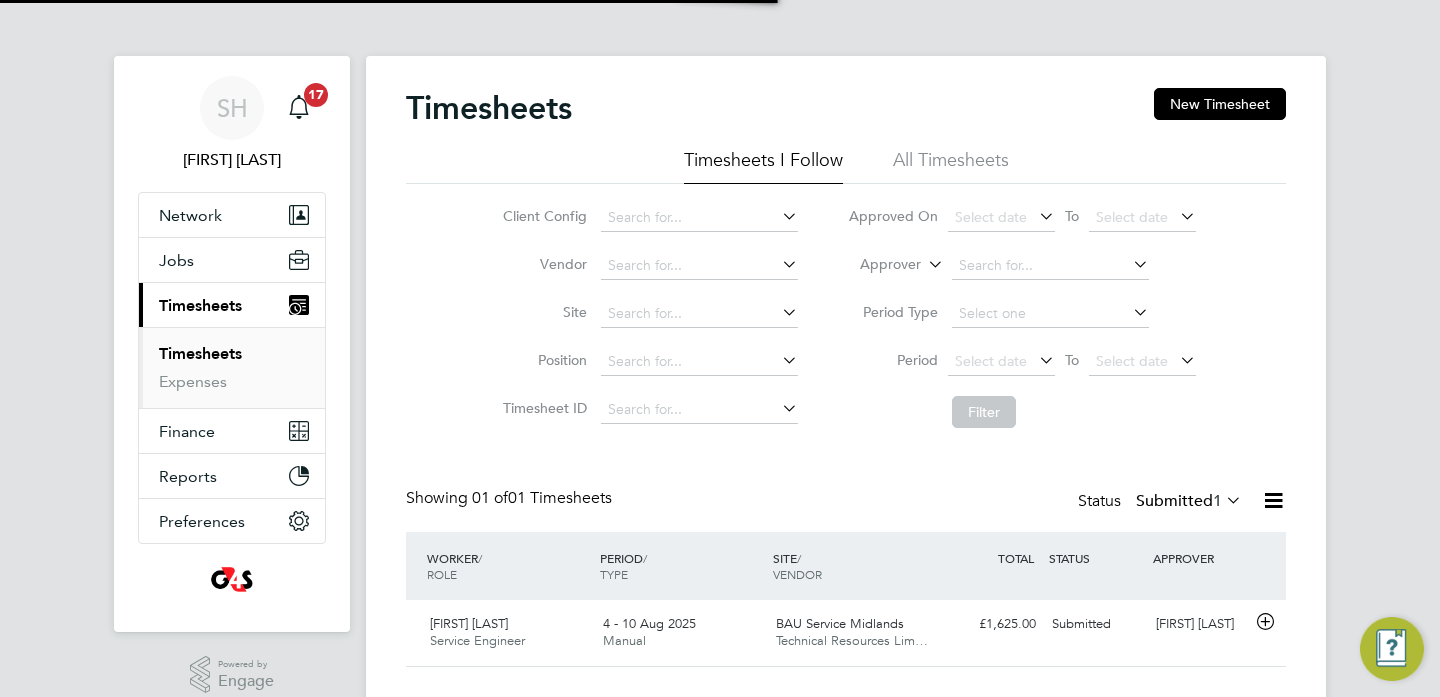 scroll, scrollTop: 0, scrollLeft: 0, axis: both 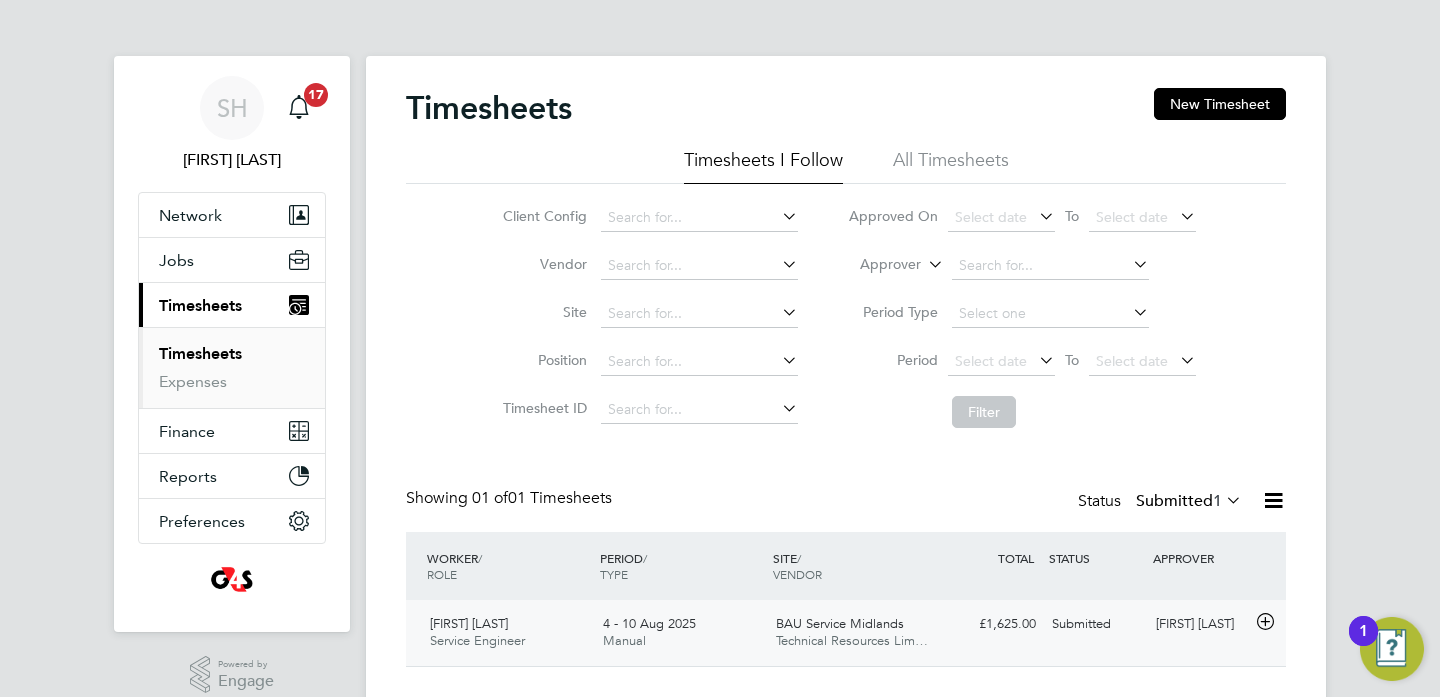 click on "Submitted" 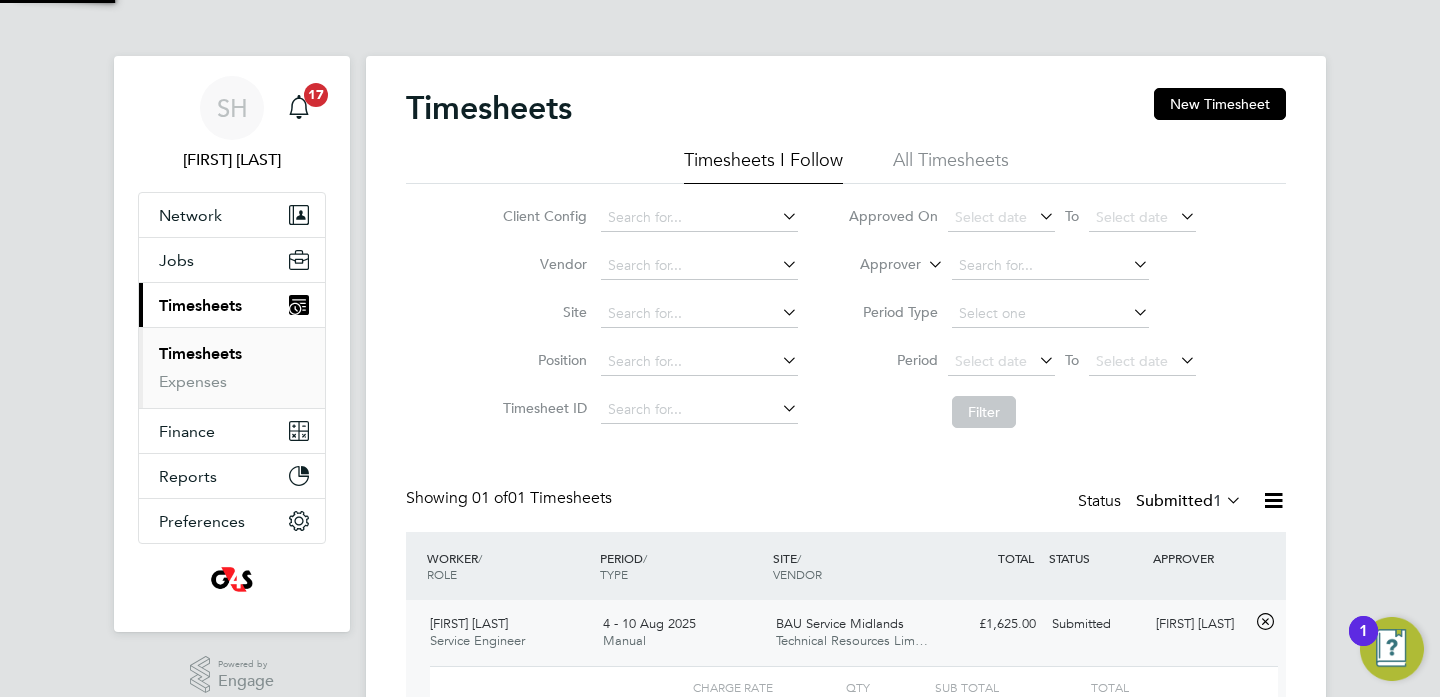 scroll, scrollTop: 10, scrollLeft: 10, axis: both 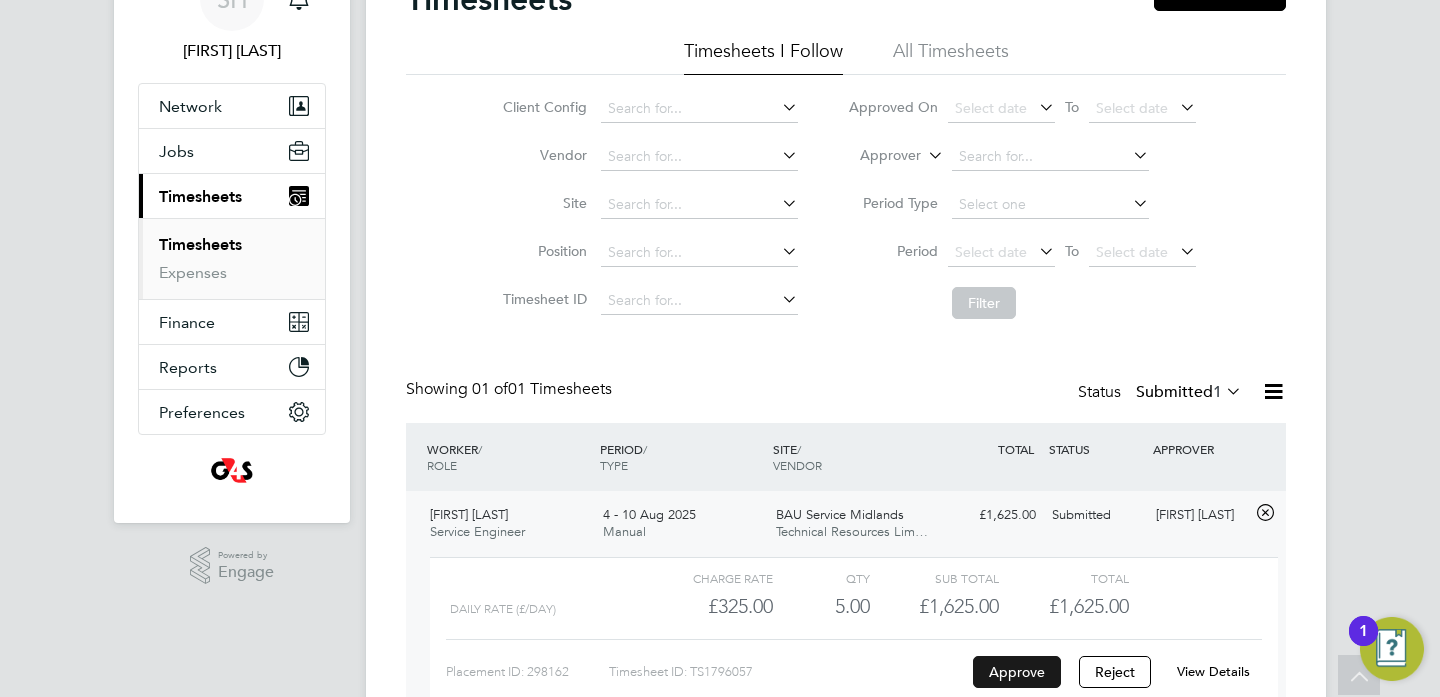 click on "Approve" 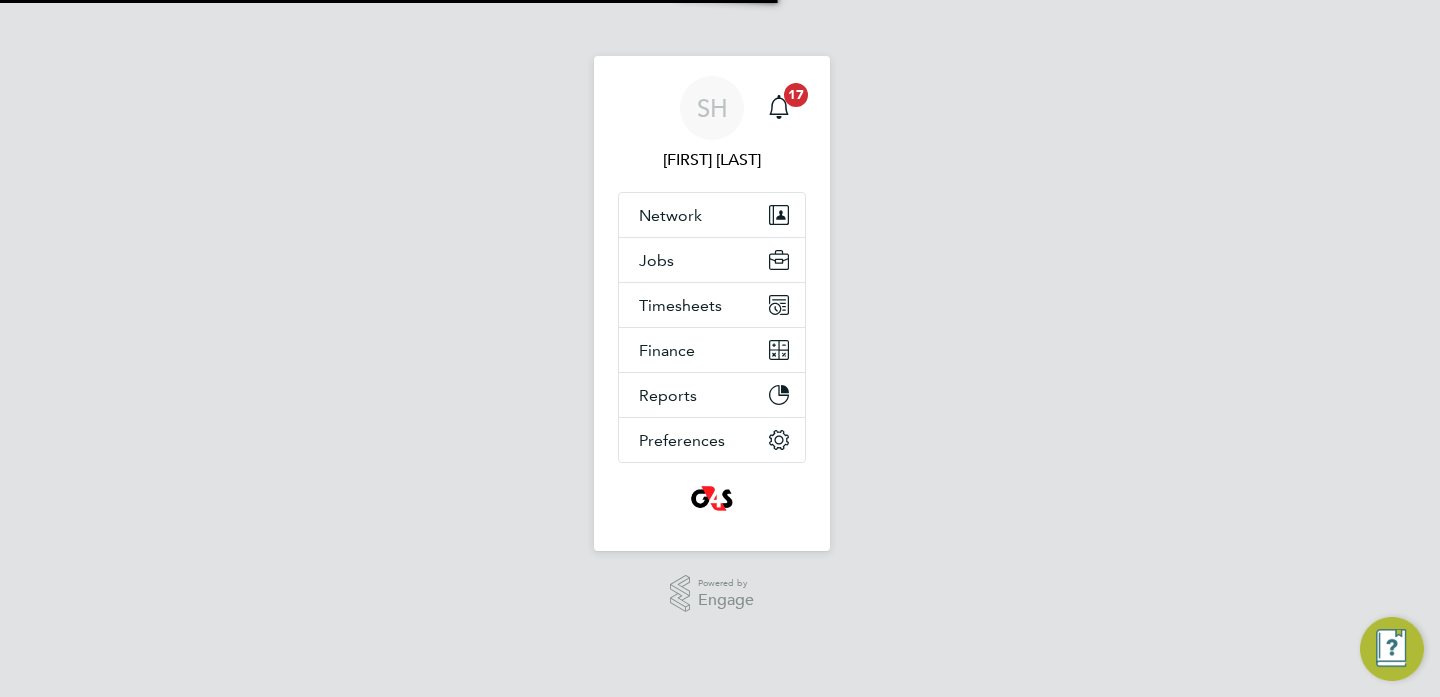 scroll, scrollTop: 0, scrollLeft: 0, axis: both 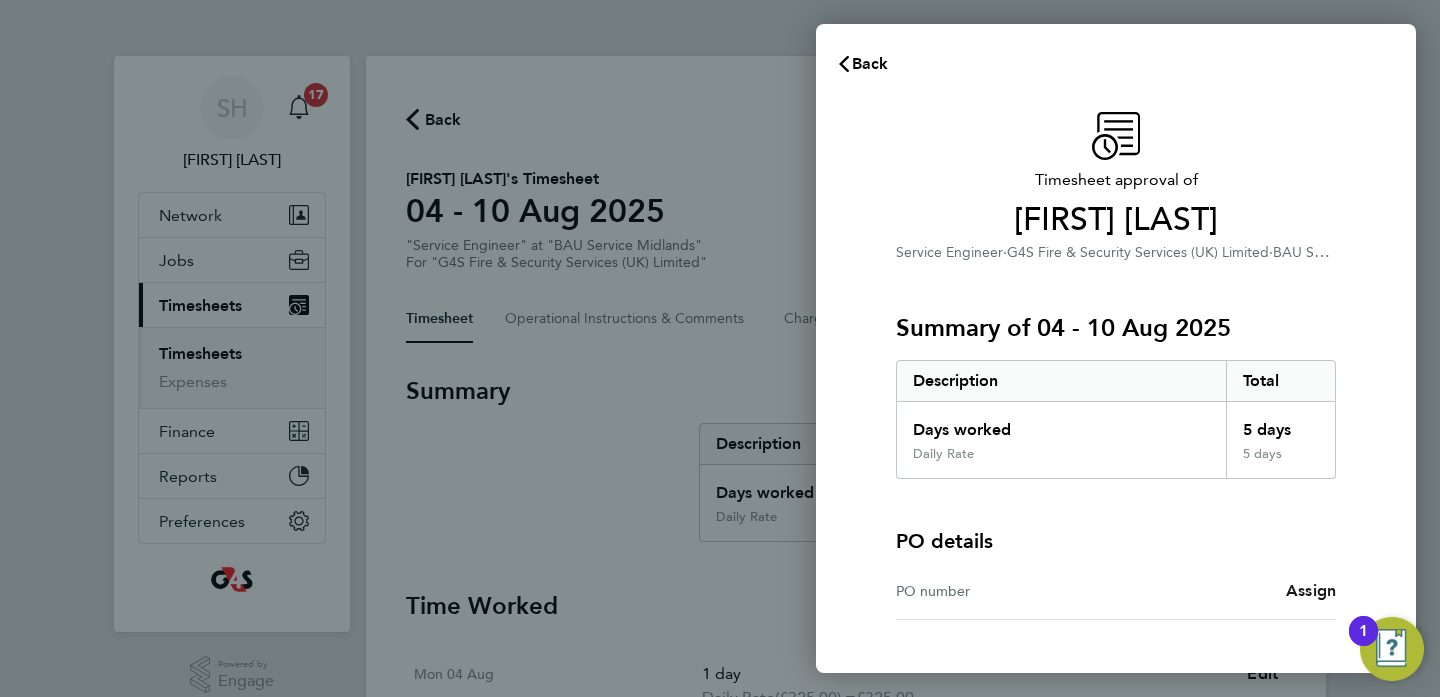 click on "Assign" at bounding box center (1311, 590) 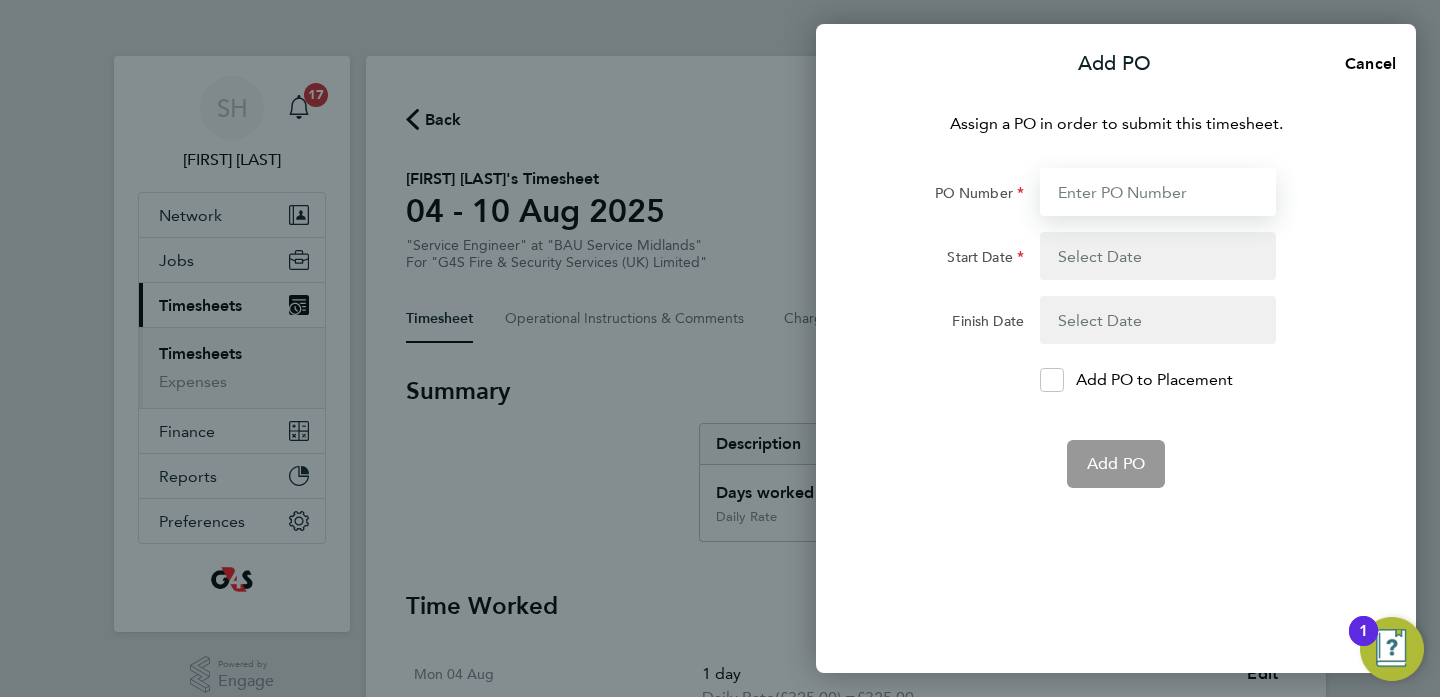 click on "PO Number" at bounding box center (1158, 192) 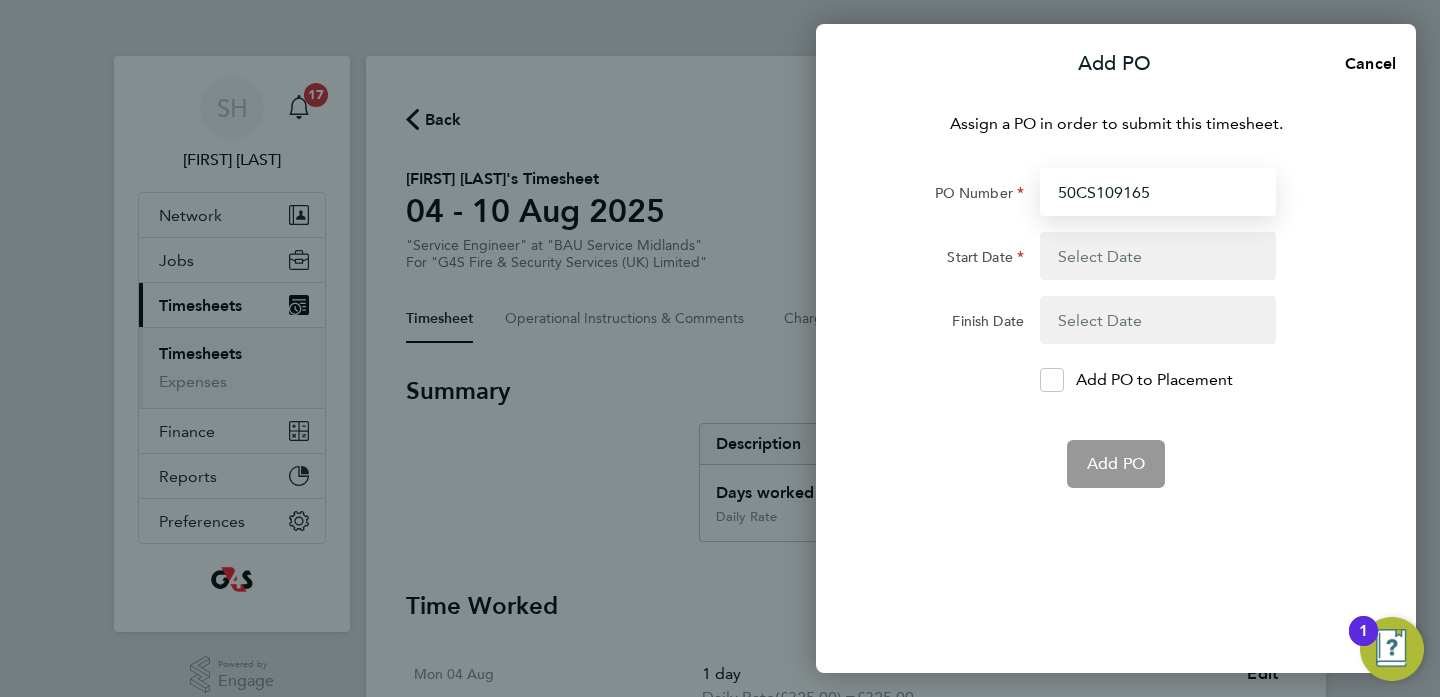 type on "50CS109165" 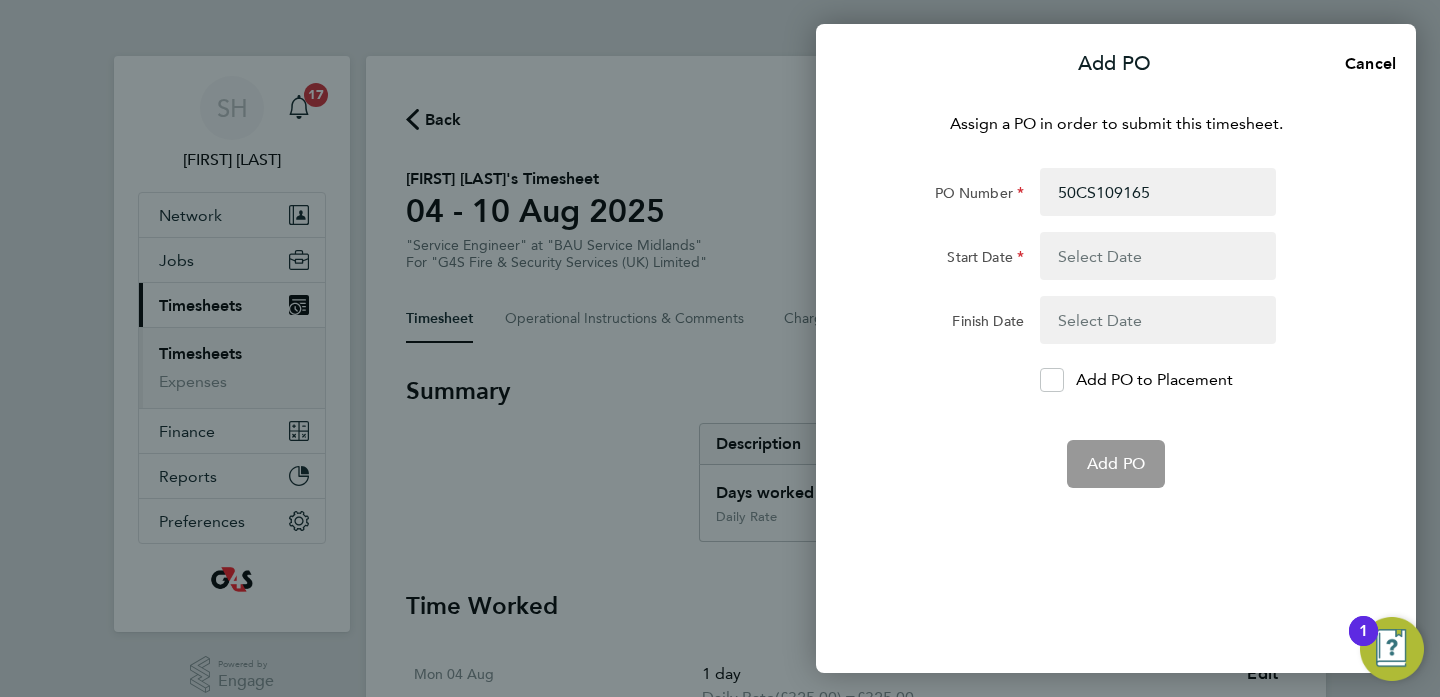 click 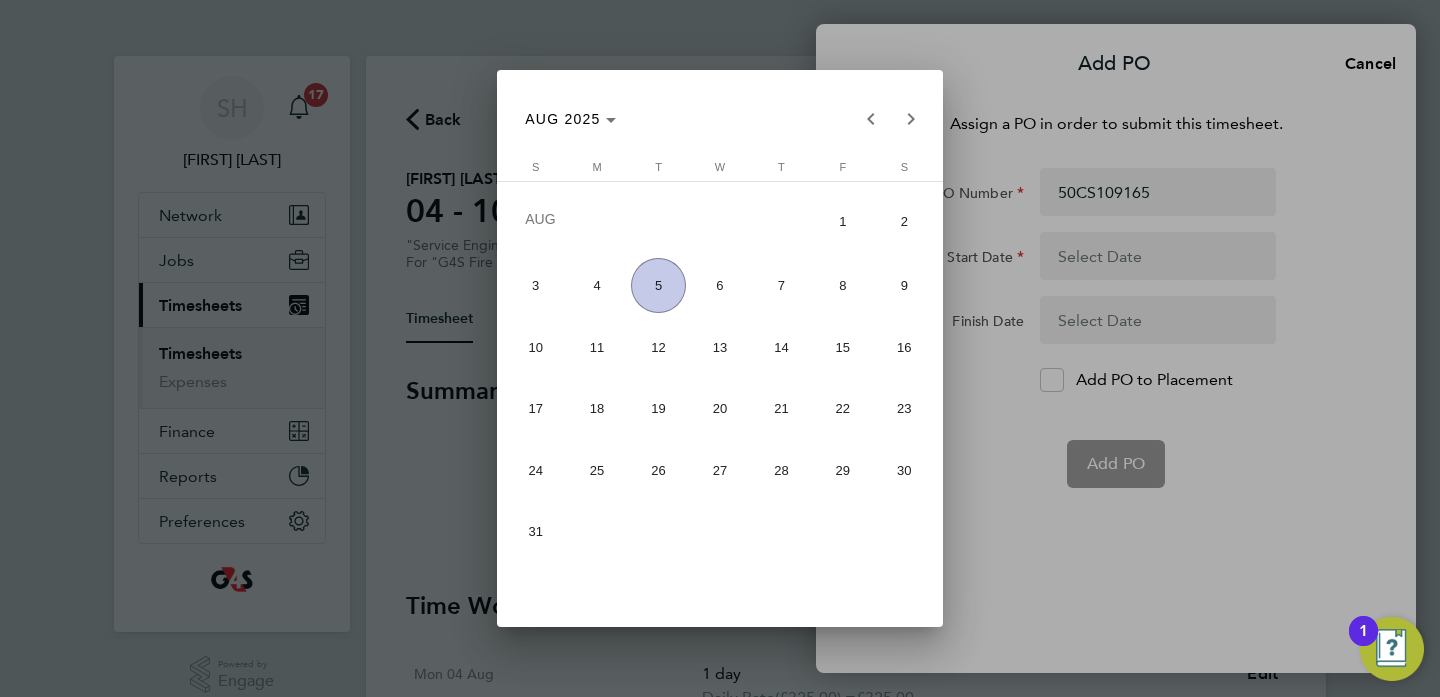 click on "4" at bounding box center (596, 285) 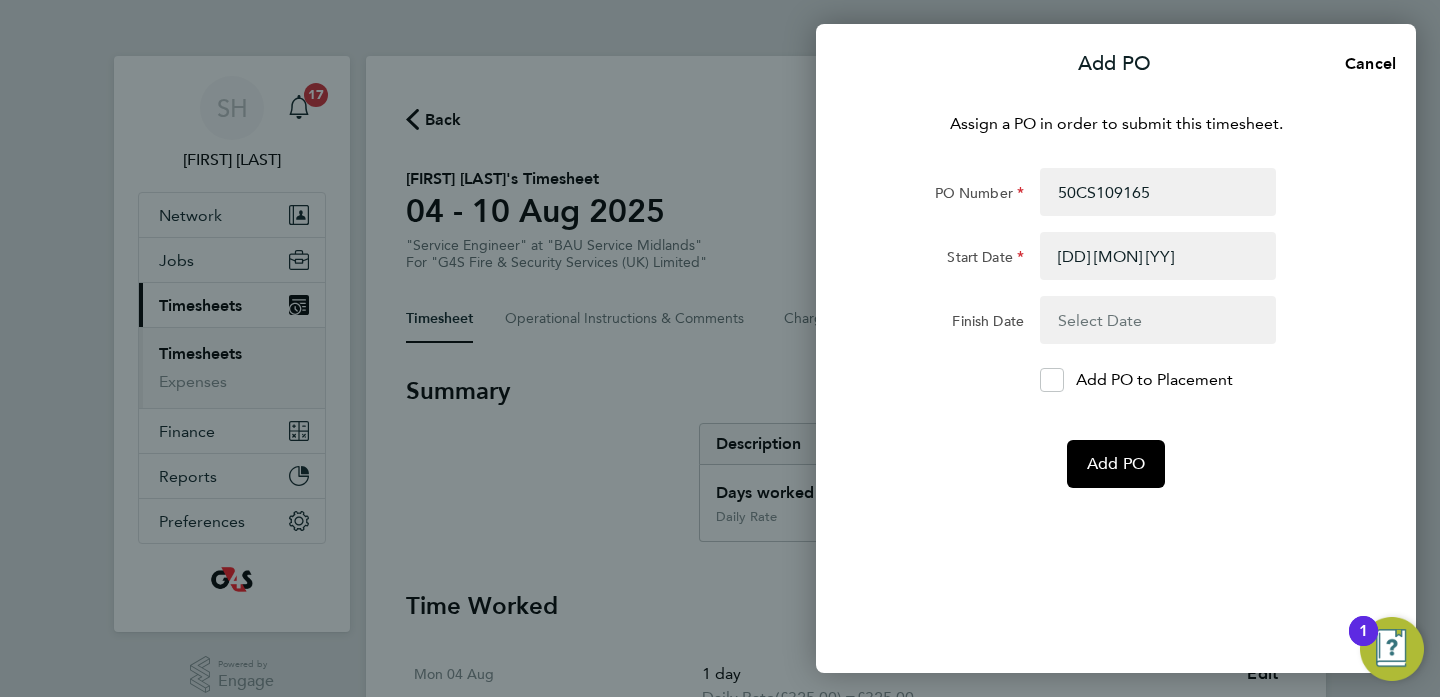 click 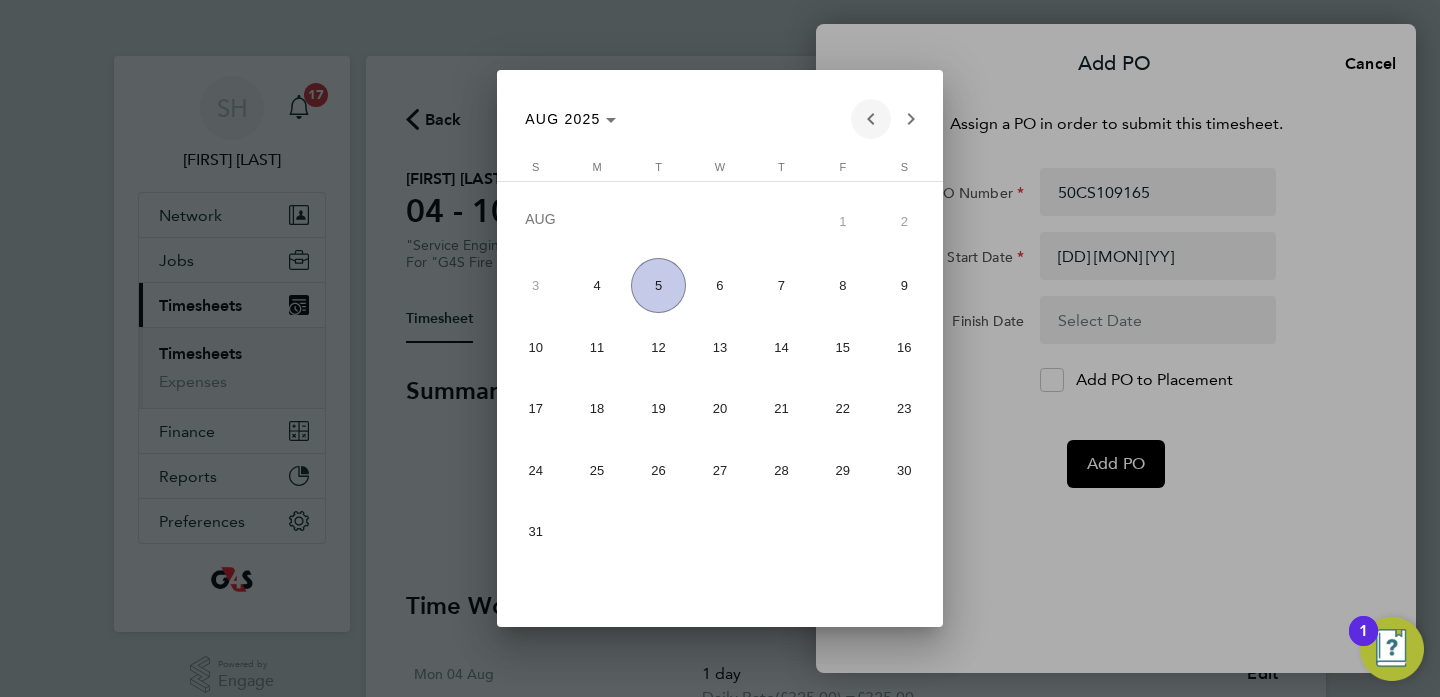 click at bounding box center (871, 119) 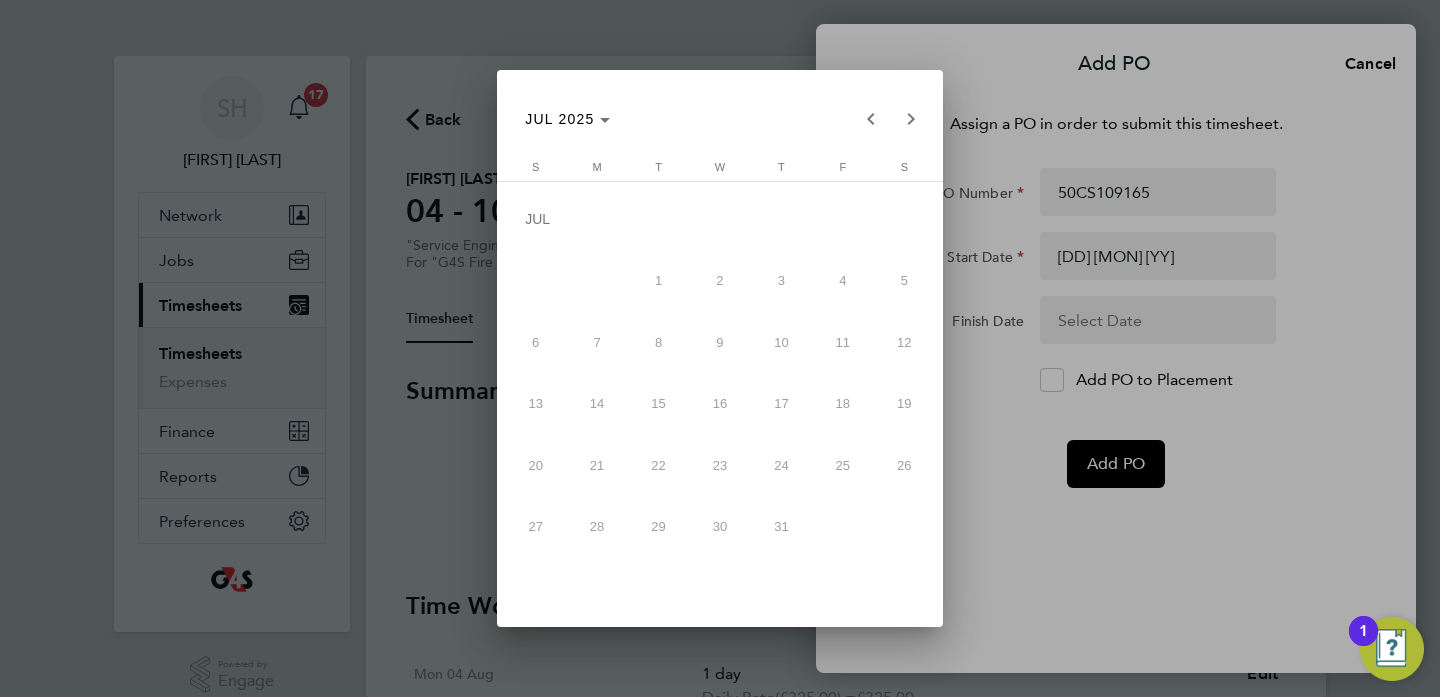 click at bounding box center (720, 348) 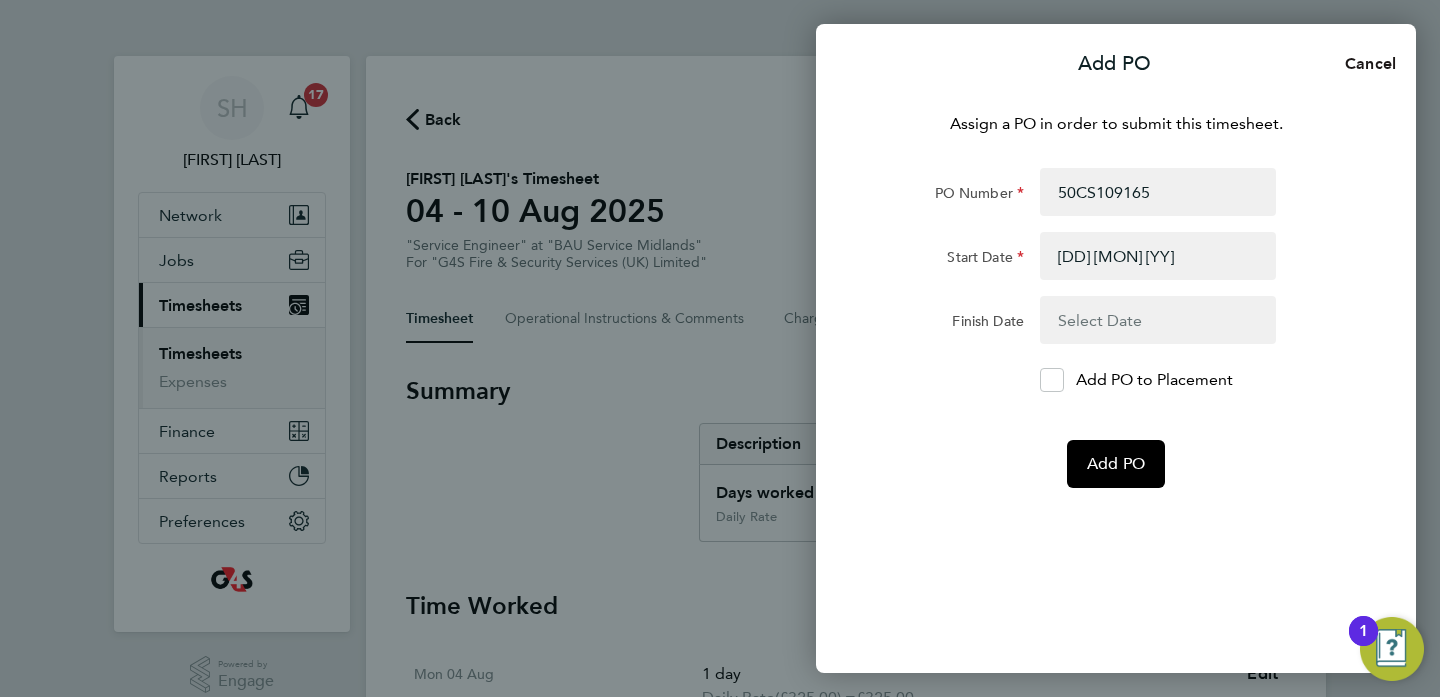 click on "Cancel" 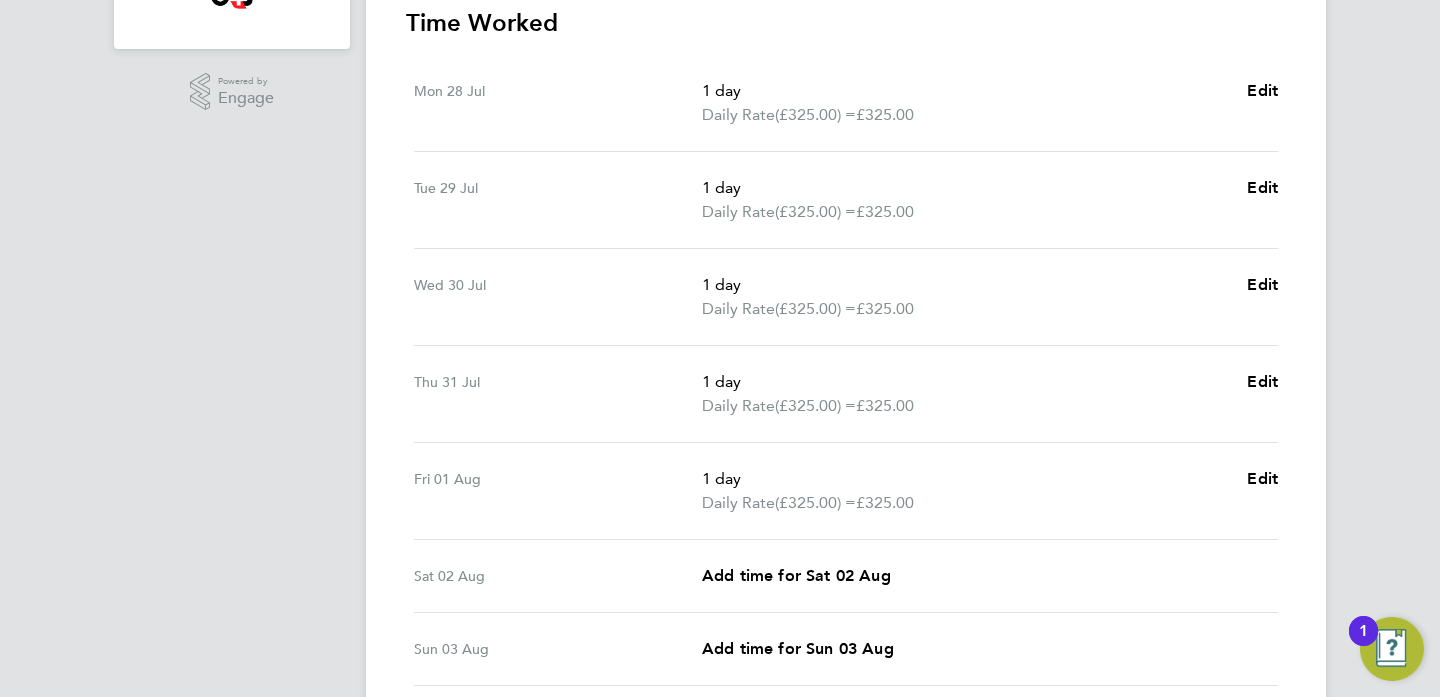 scroll, scrollTop: 748, scrollLeft: 0, axis: vertical 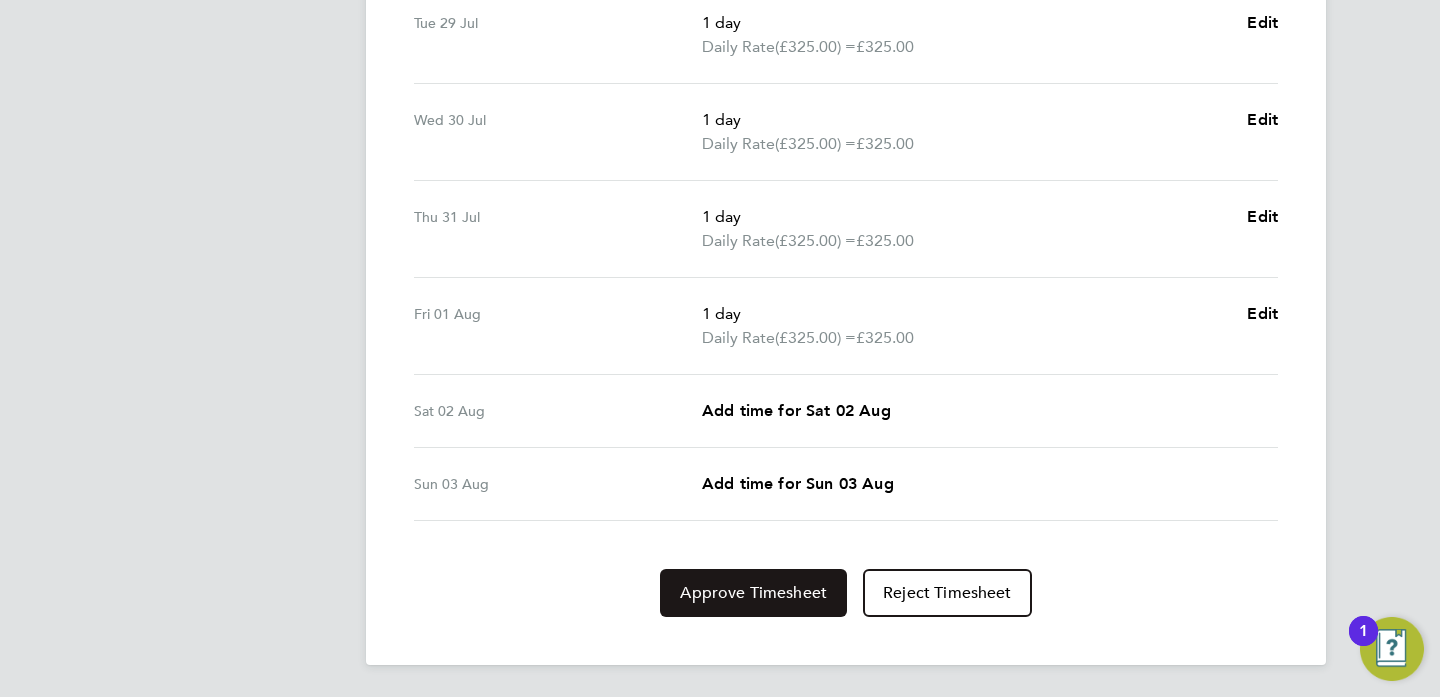 click on "Approve Timesheet" 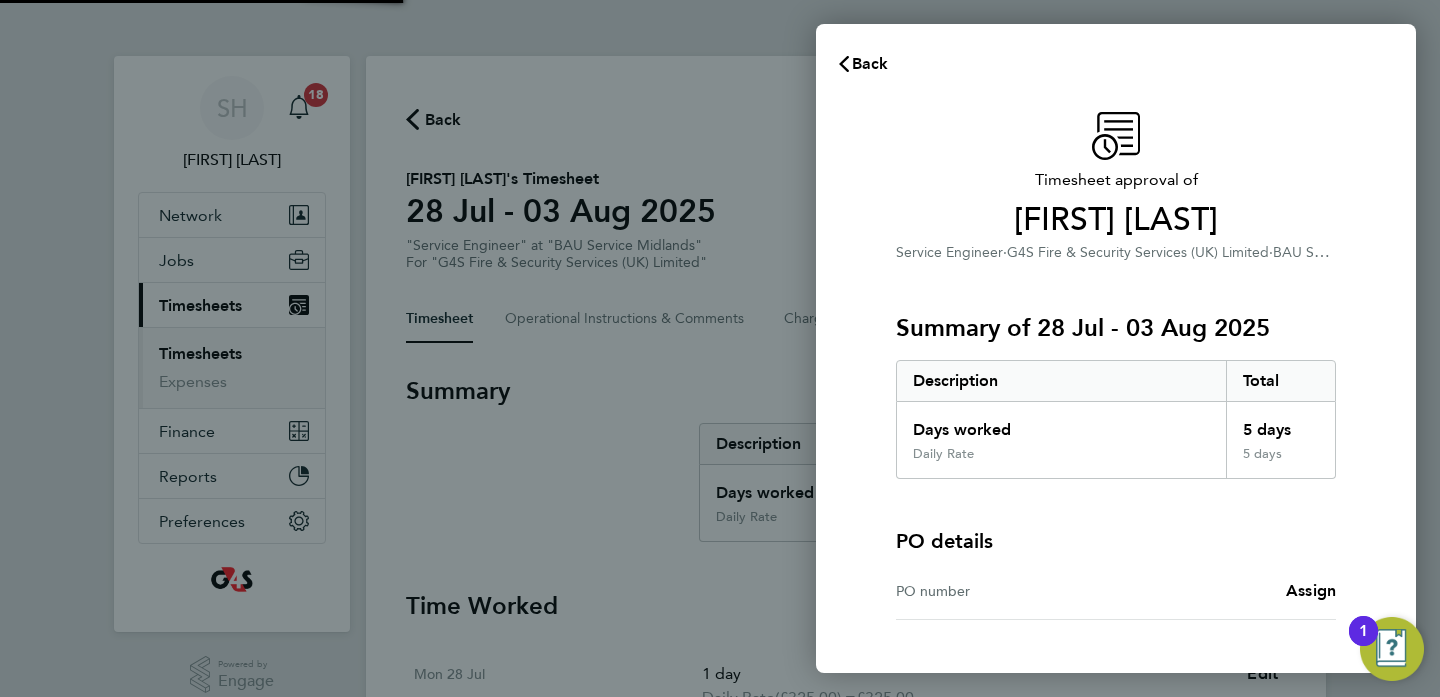 scroll, scrollTop: 0, scrollLeft: 0, axis: both 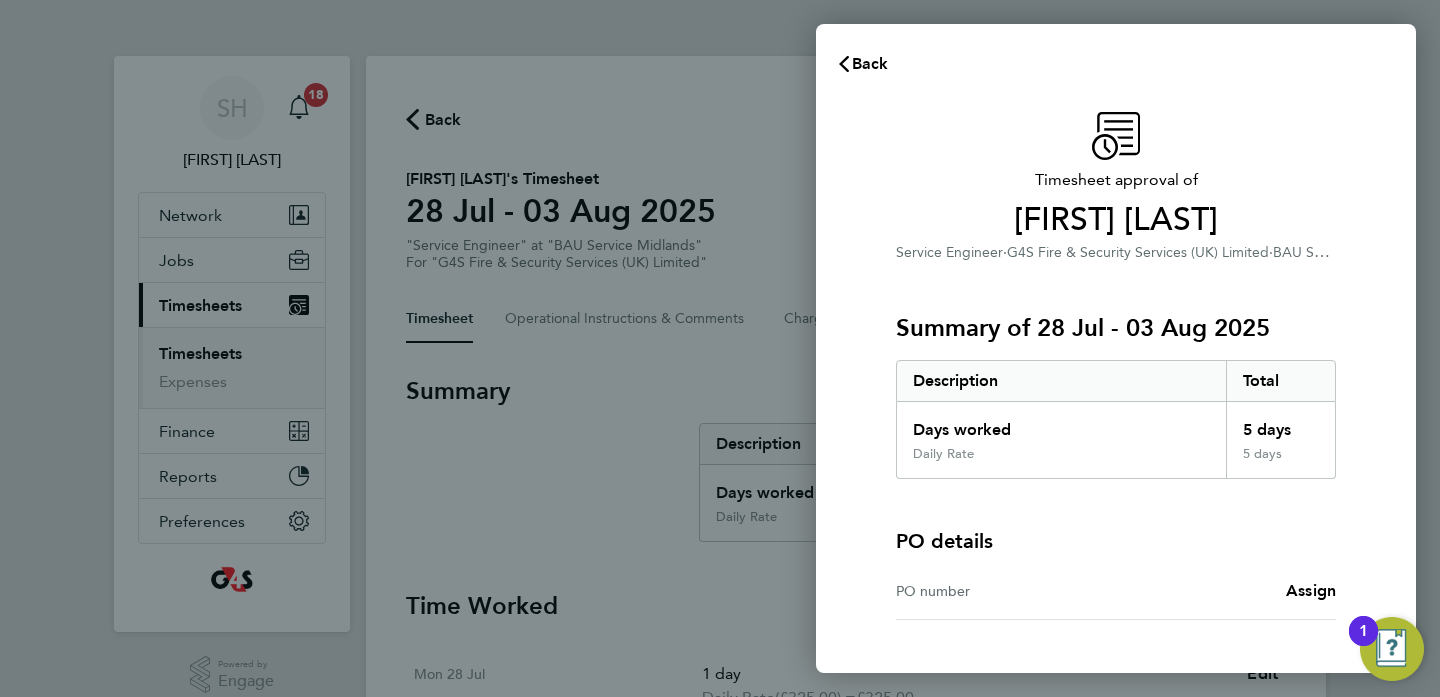 click on "PO number" at bounding box center [1006, 591] 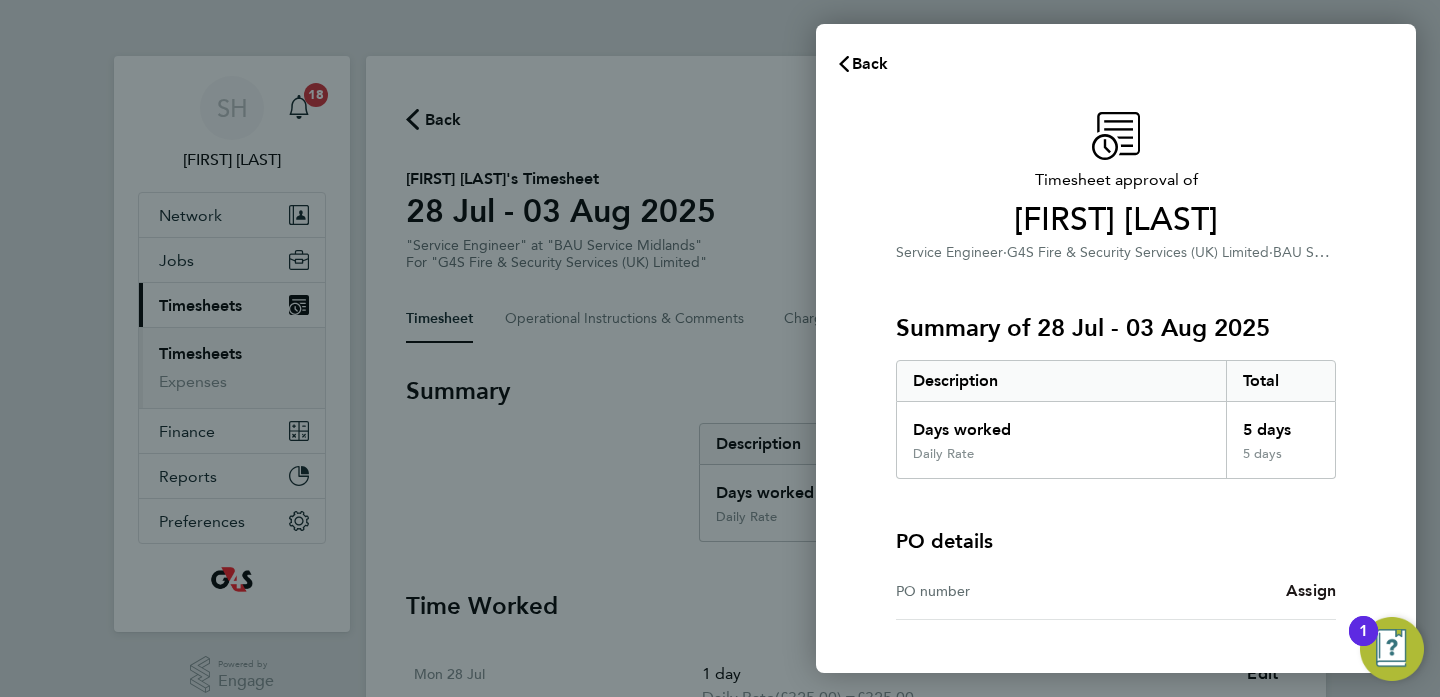 click on "Assign" at bounding box center (1311, 590) 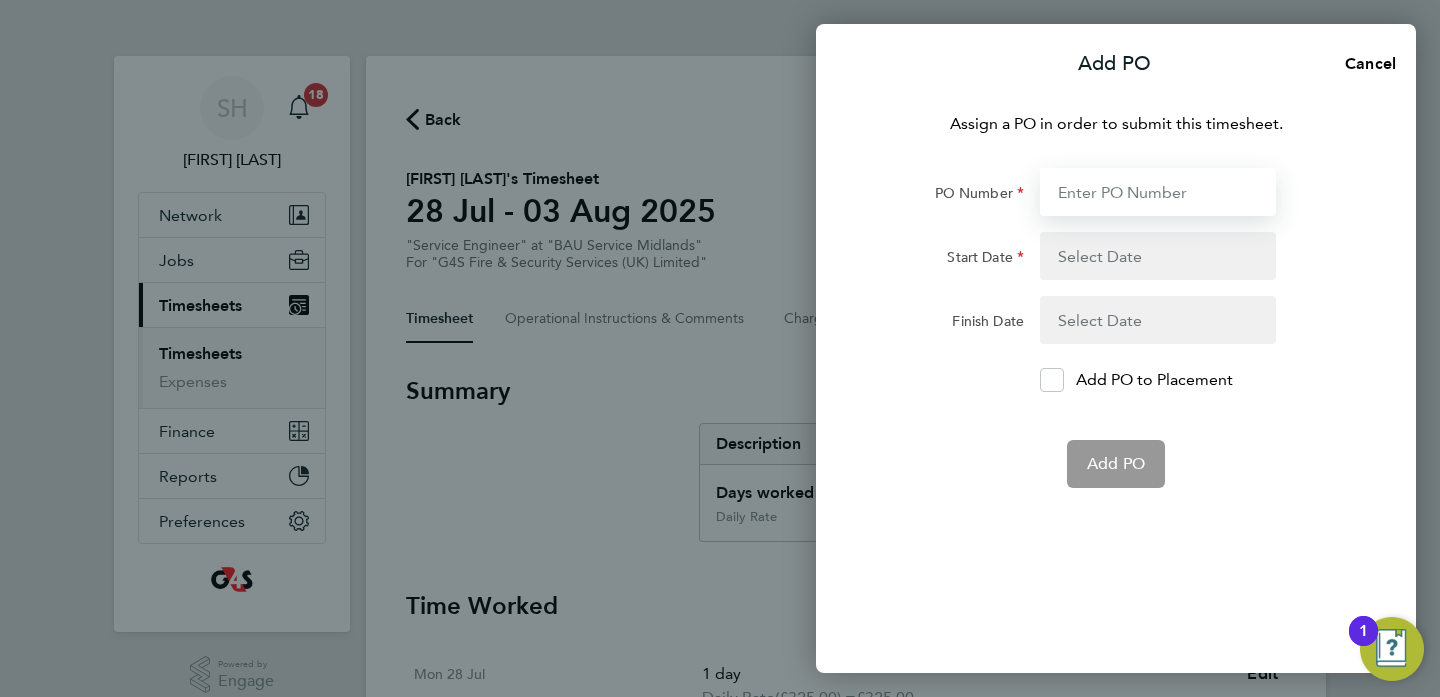 click on "PO Number" at bounding box center (1158, 192) 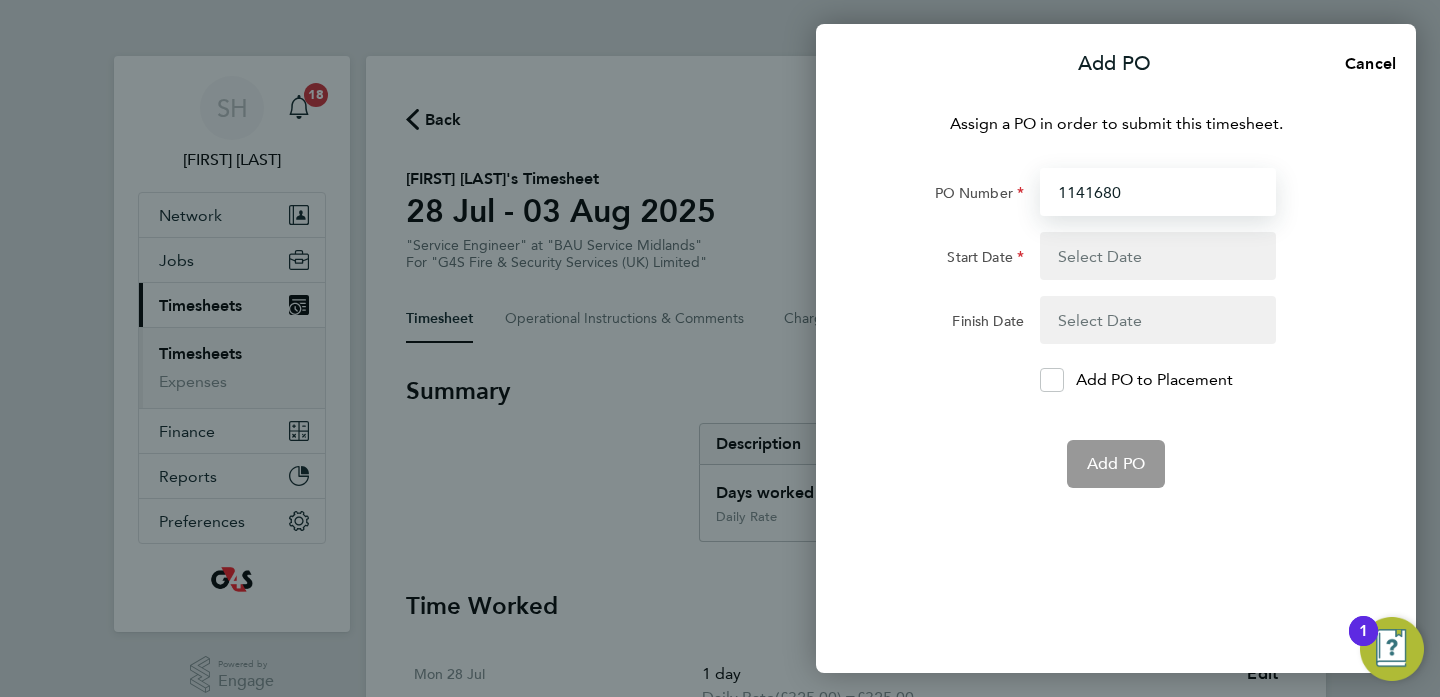 drag, startPoint x: 1161, startPoint y: 194, endPoint x: 1045, endPoint y: 188, distance: 116.15507 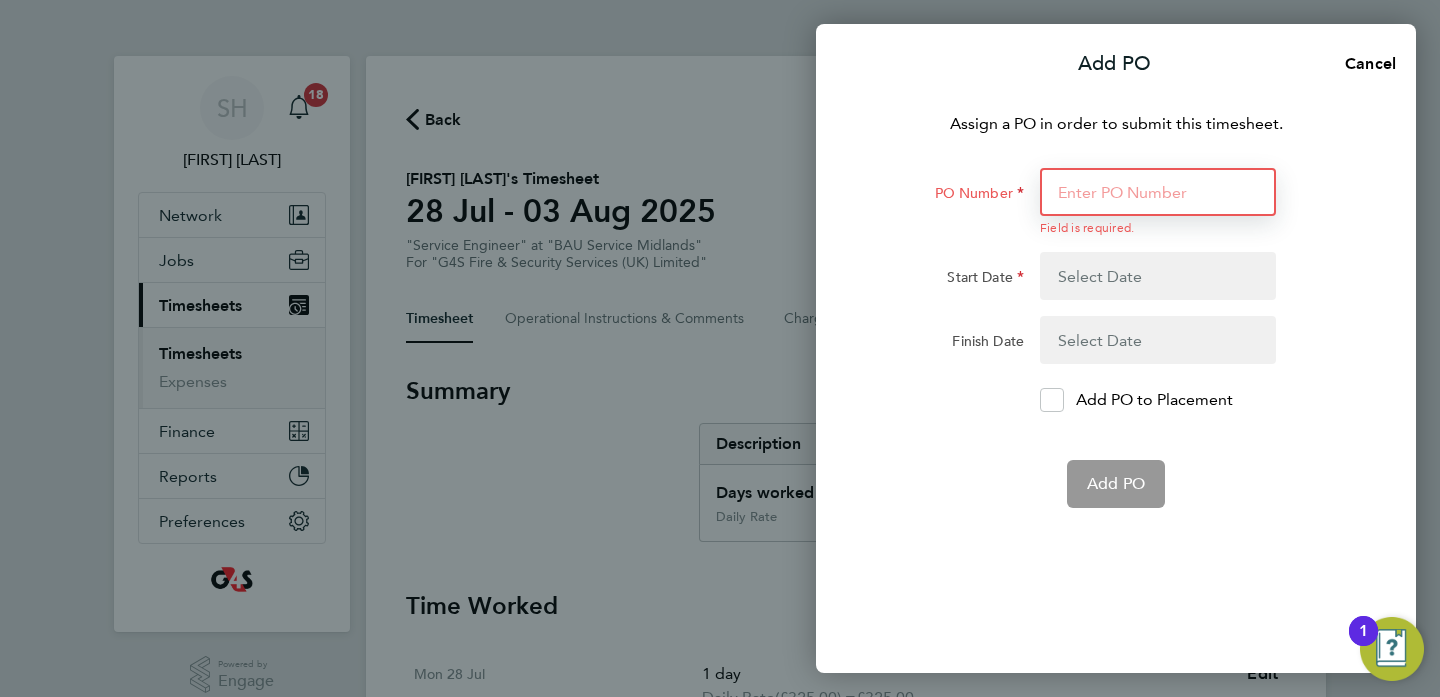 paste on "[LICENSE]" 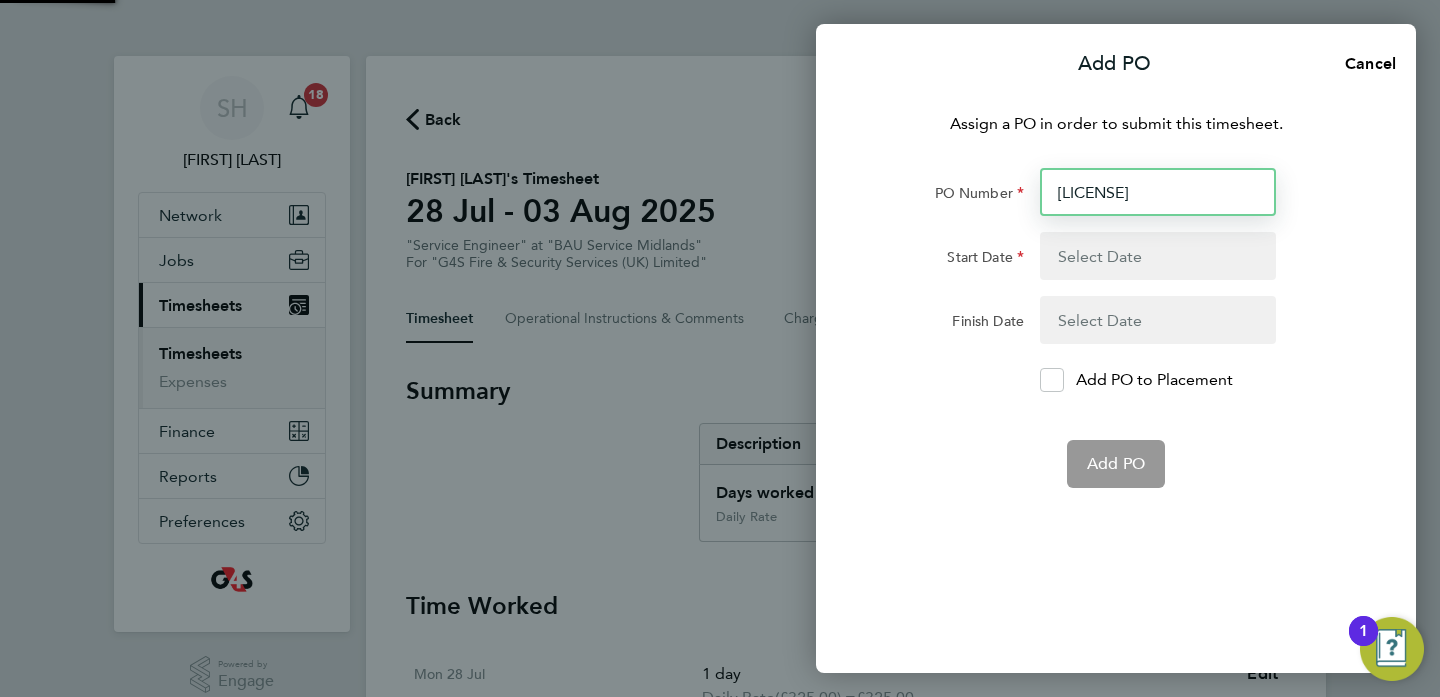 type on "[LICENSE]" 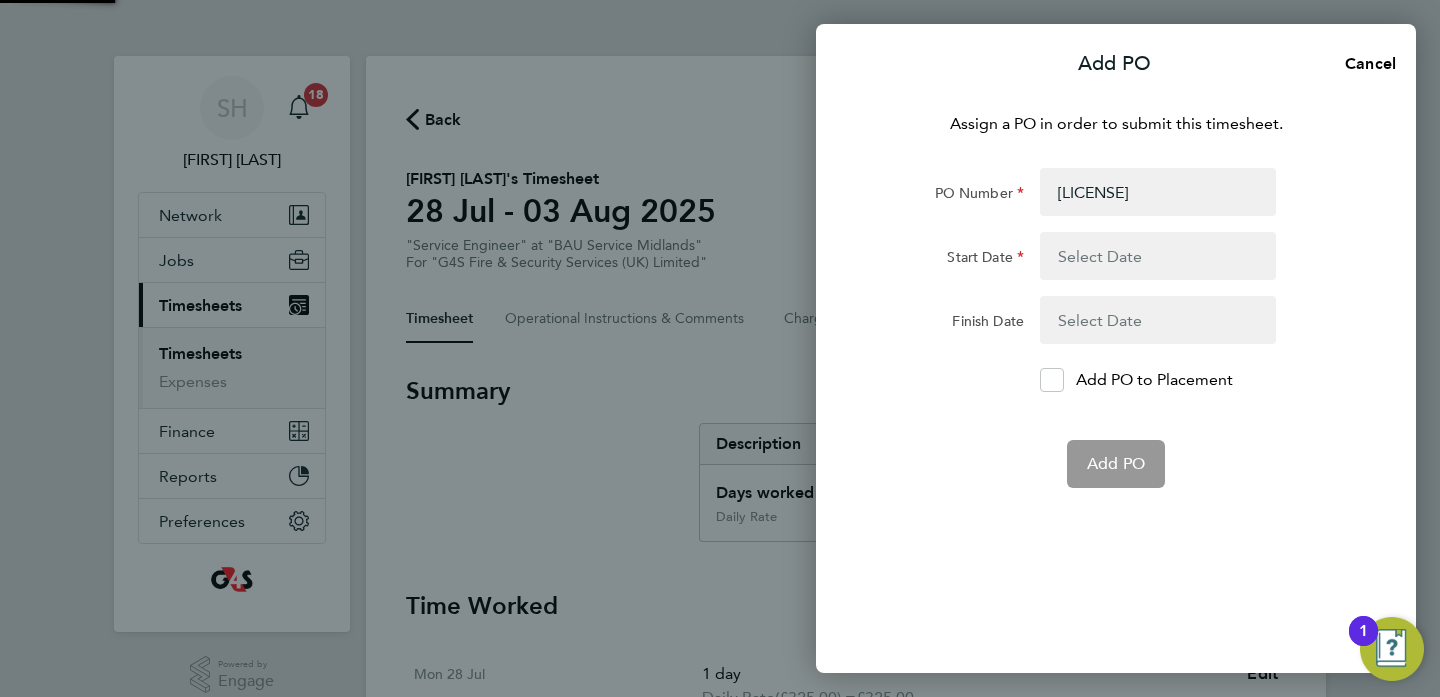 click 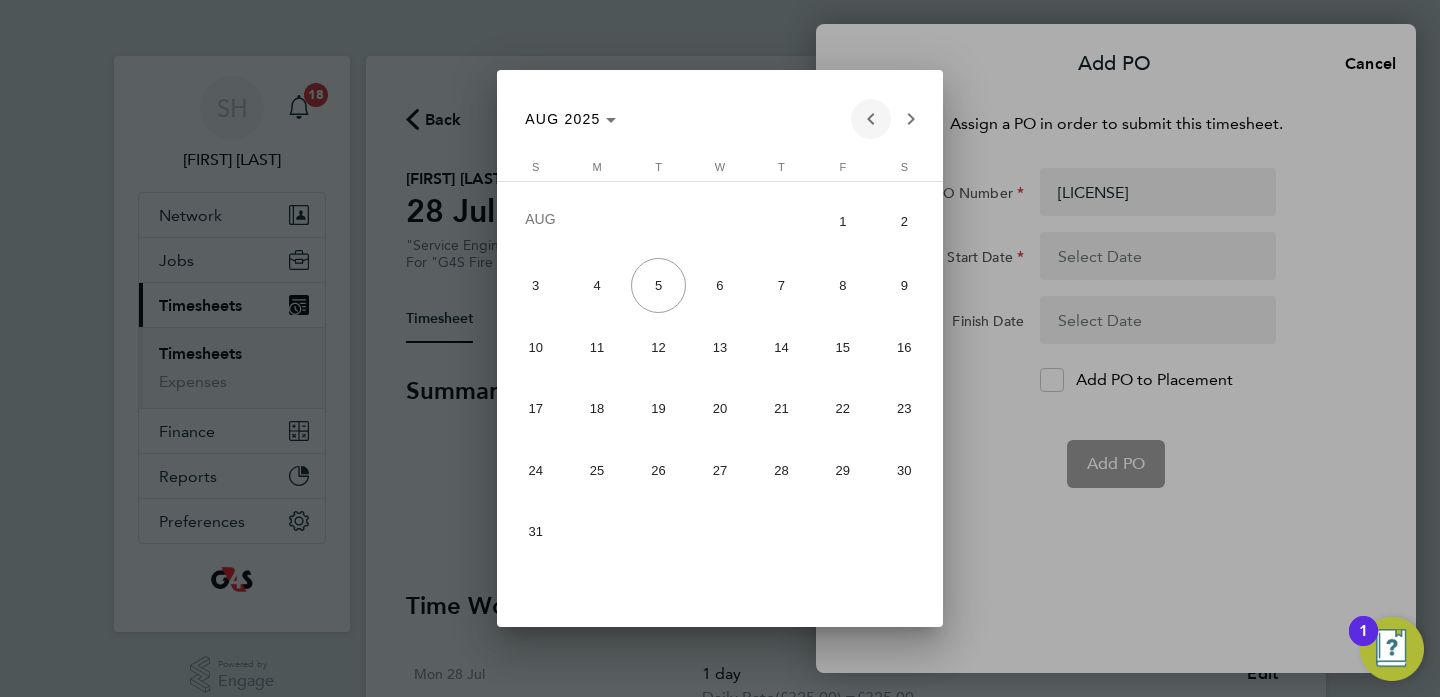 click at bounding box center (871, 119) 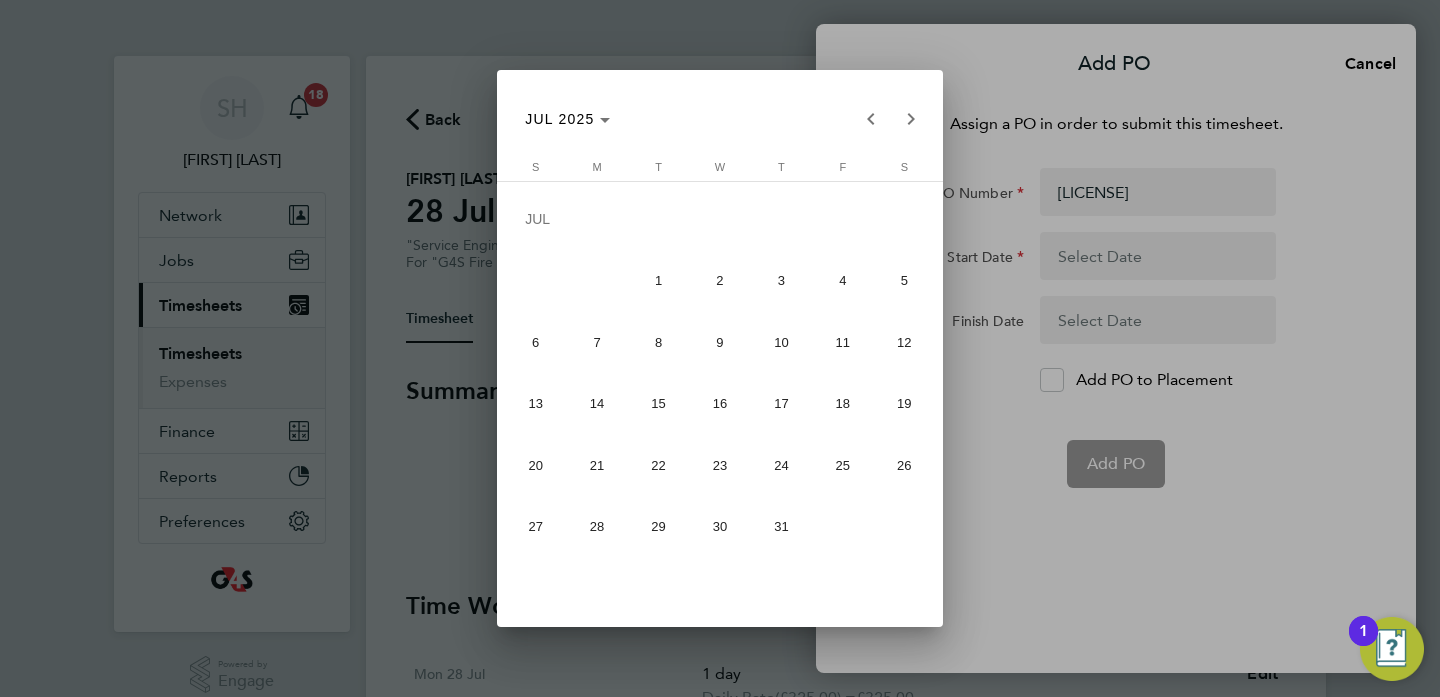 click on "28" at bounding box center (596, 526) 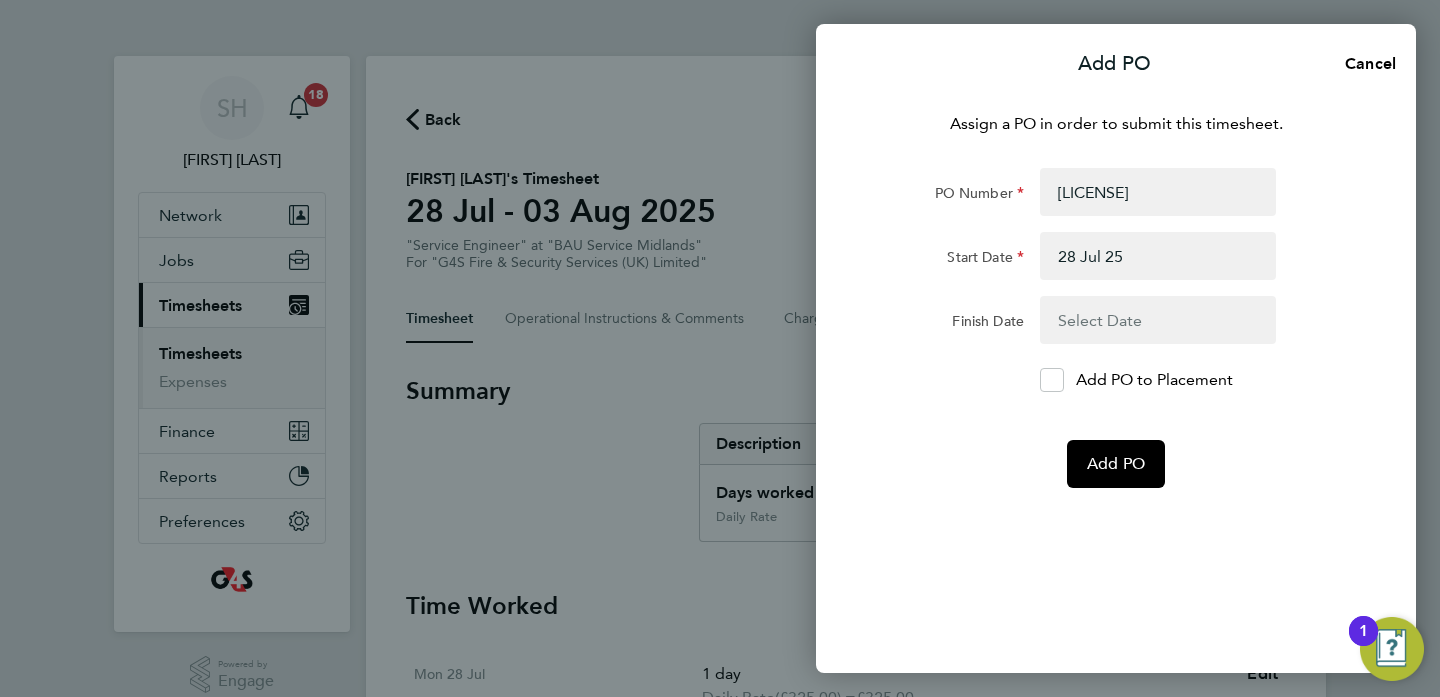 click 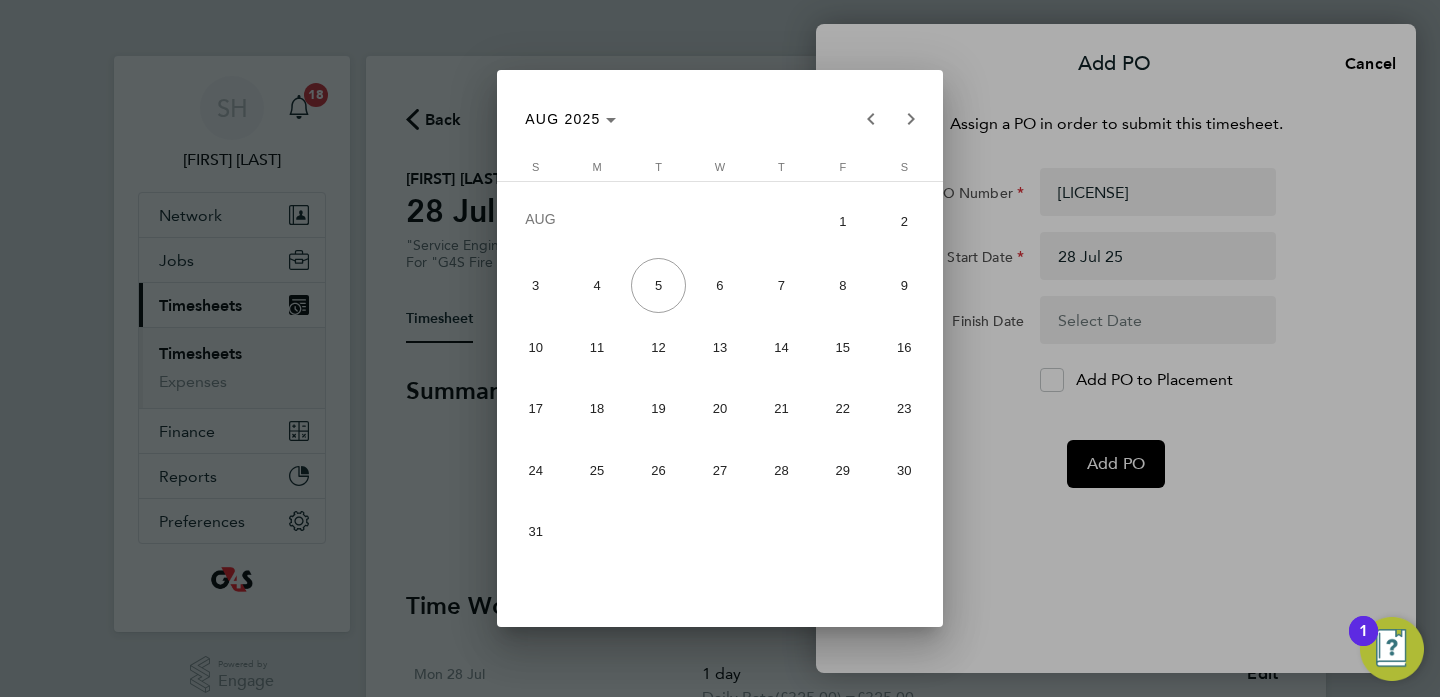 click on "3" at bounding box center [535, 285] 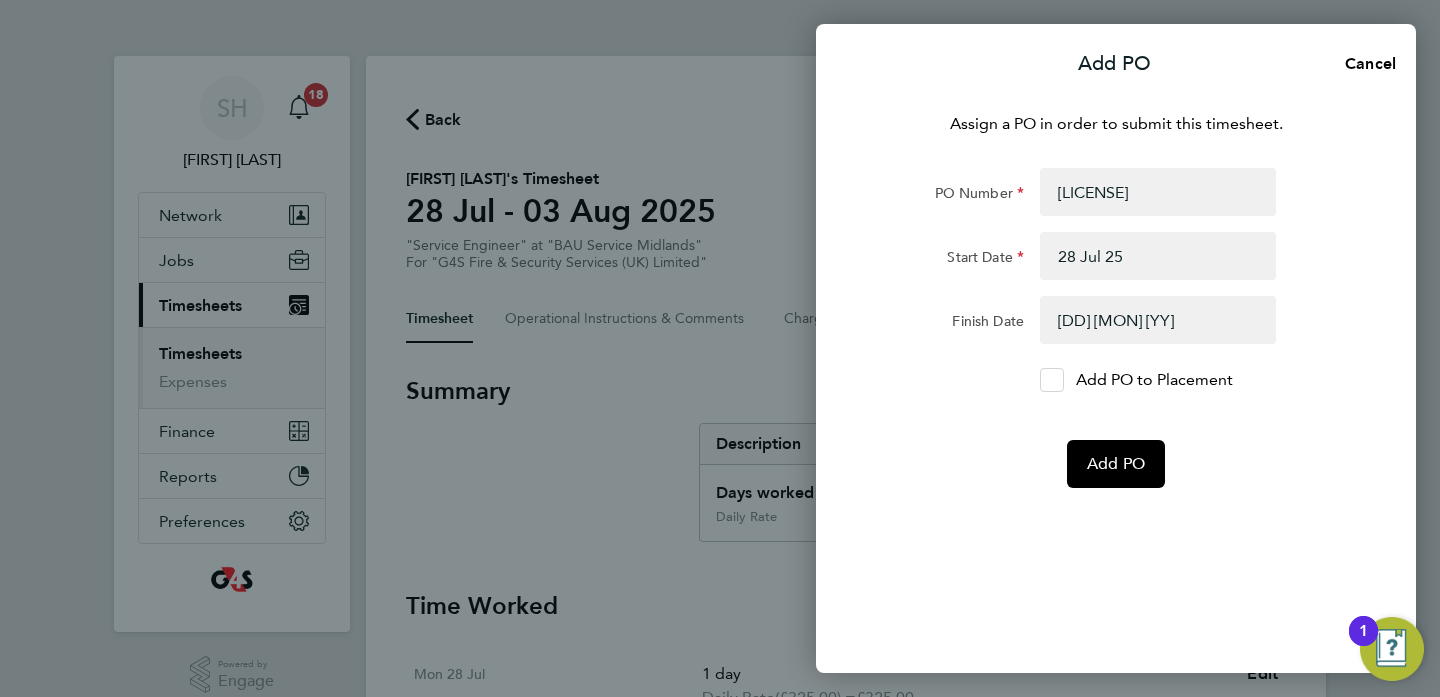 click 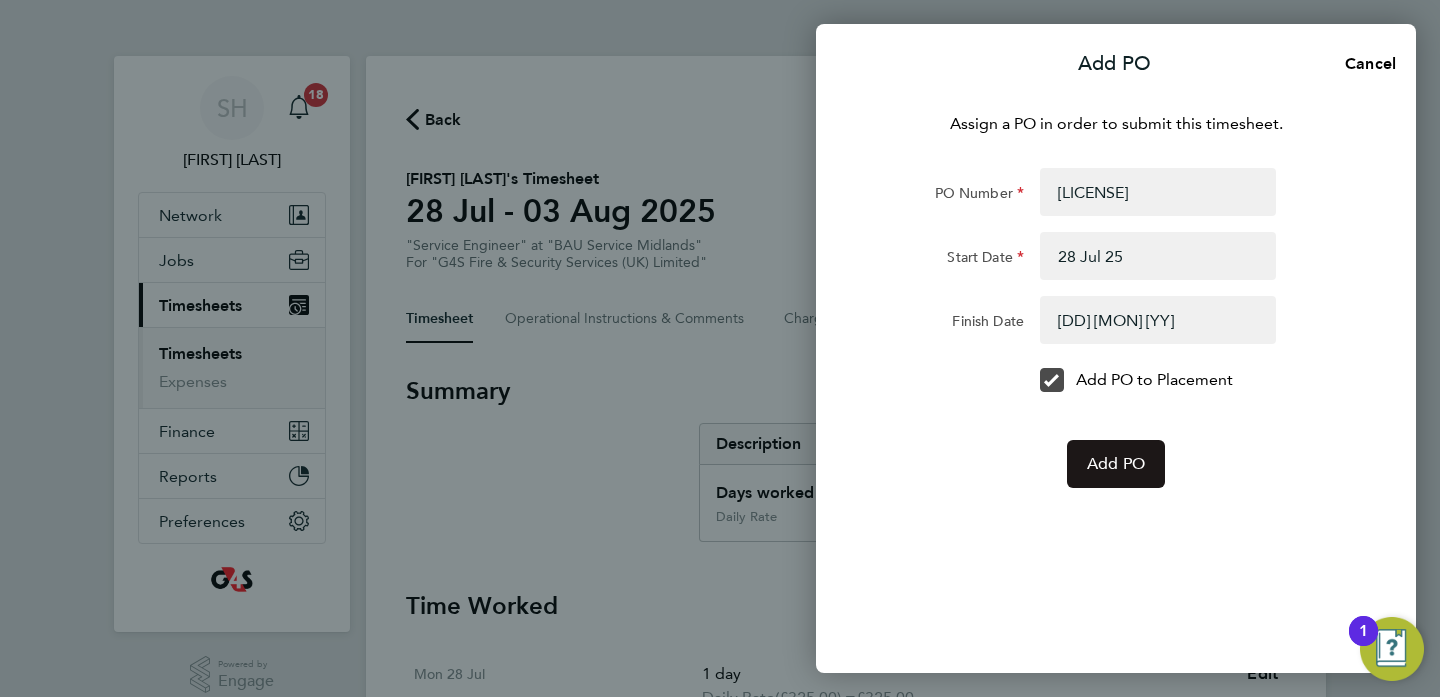 click on "Add PO" 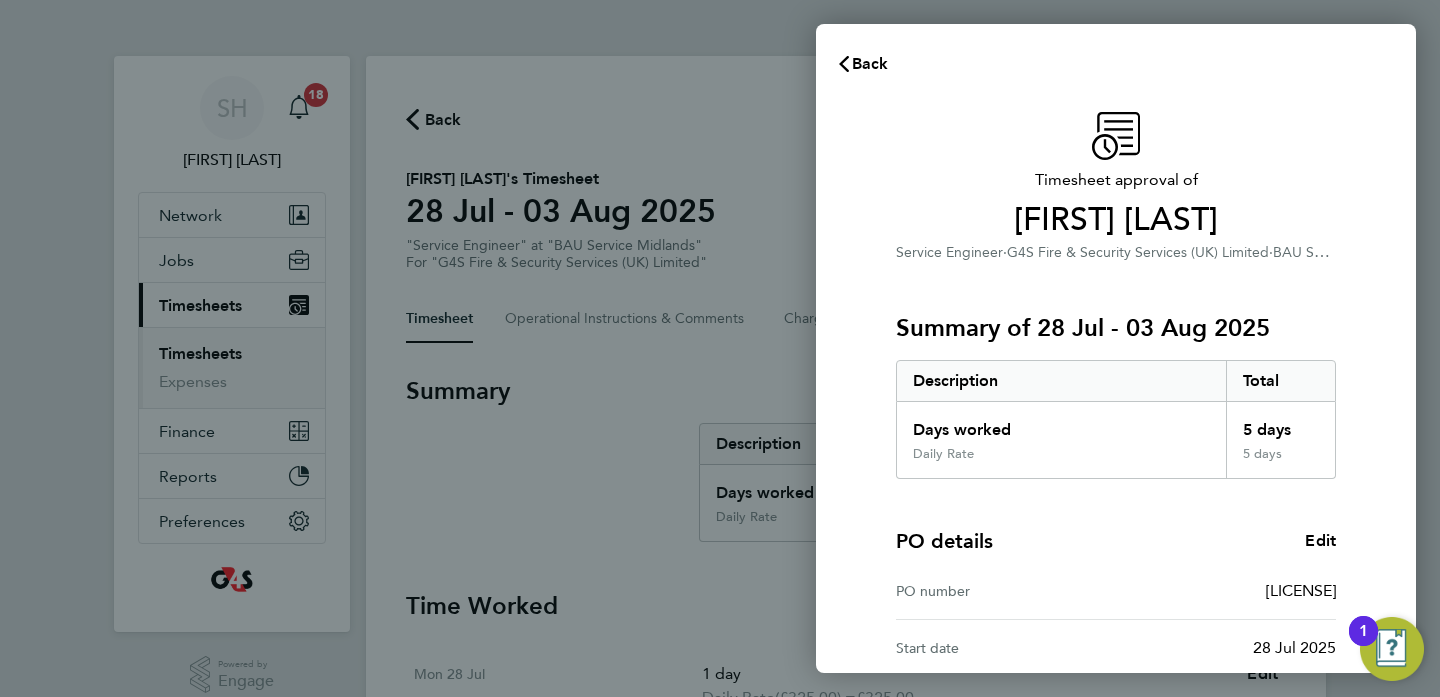 scroll, scrollTop: 261, scrollLeft: 0, axis: vertical 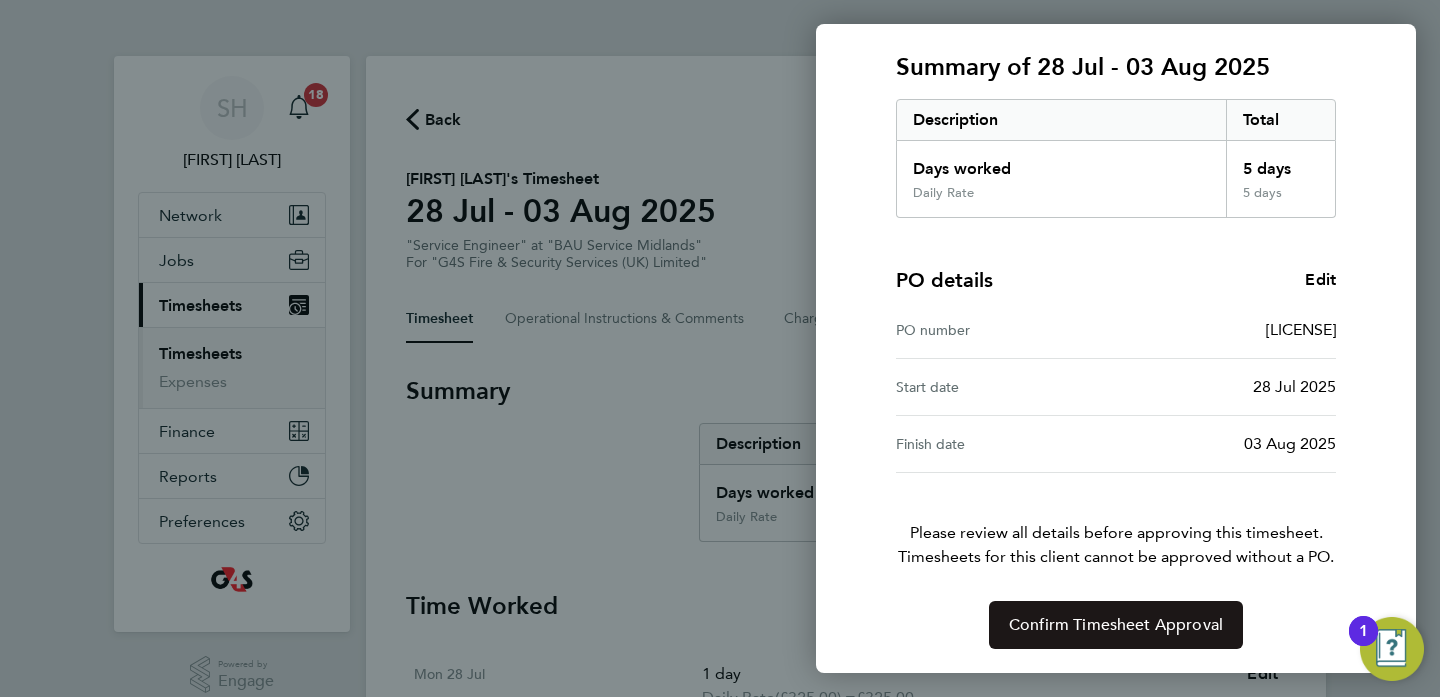 click on "Confirm Timesheet Approval" 